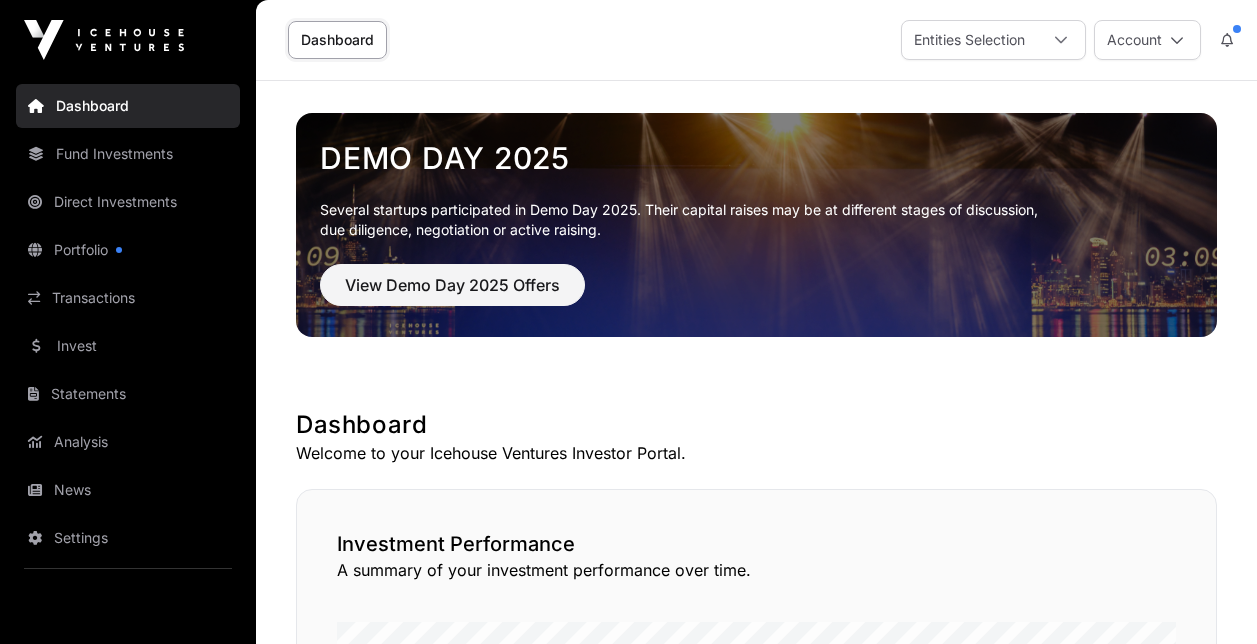 scroll, scrollTop: 0, scrollLeft: 0, axis: both 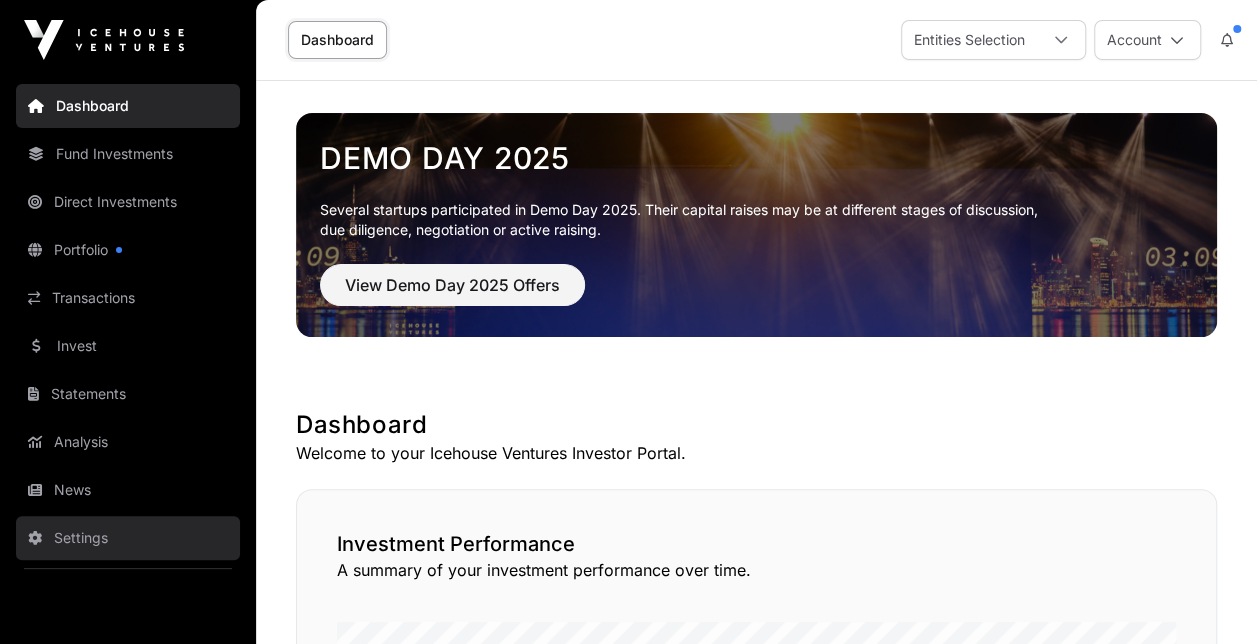 click on "Settings" 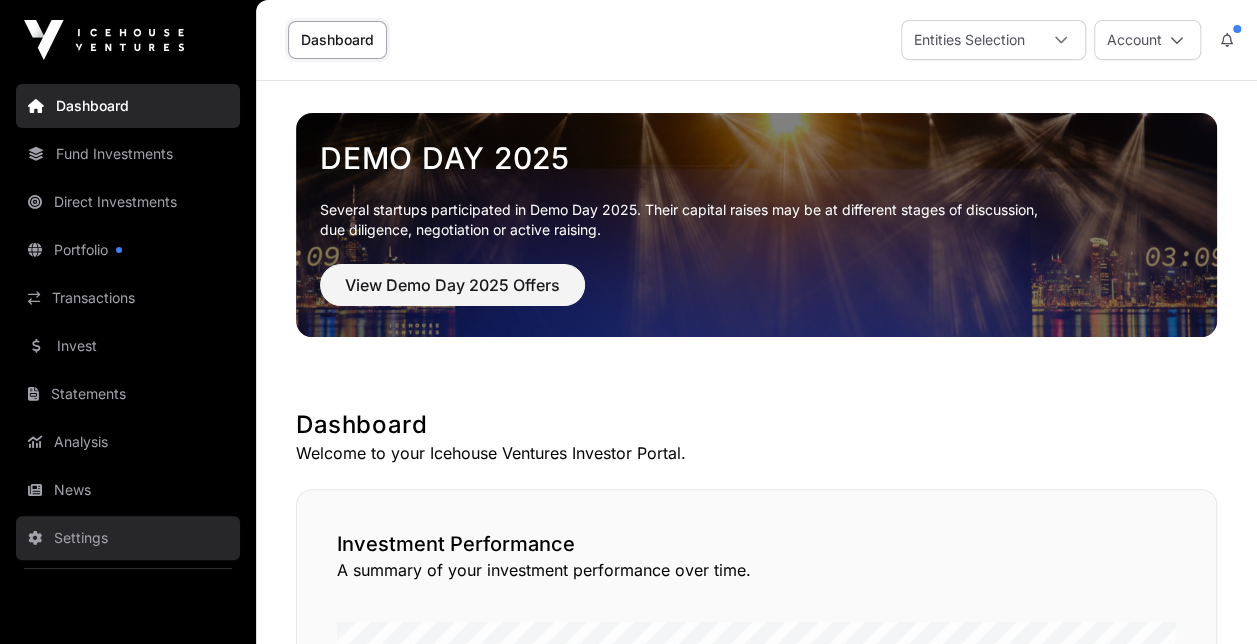 click on "Settings" 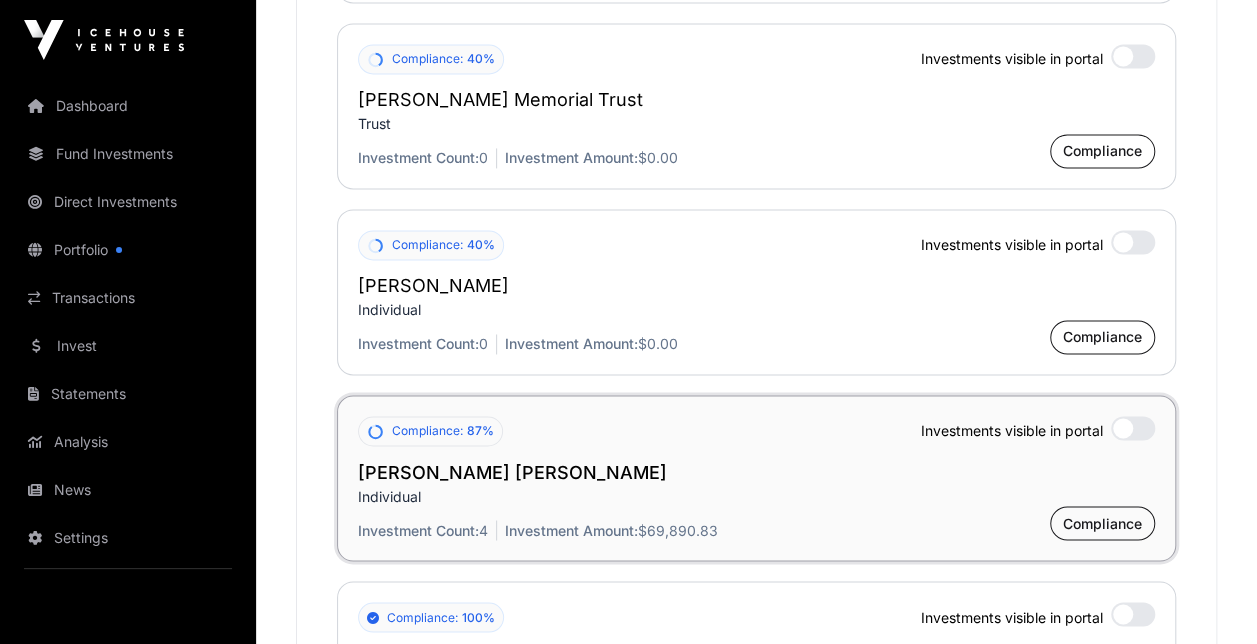 scroll, scrollTop: 5236, scrollLeft: 0, axis: vertical 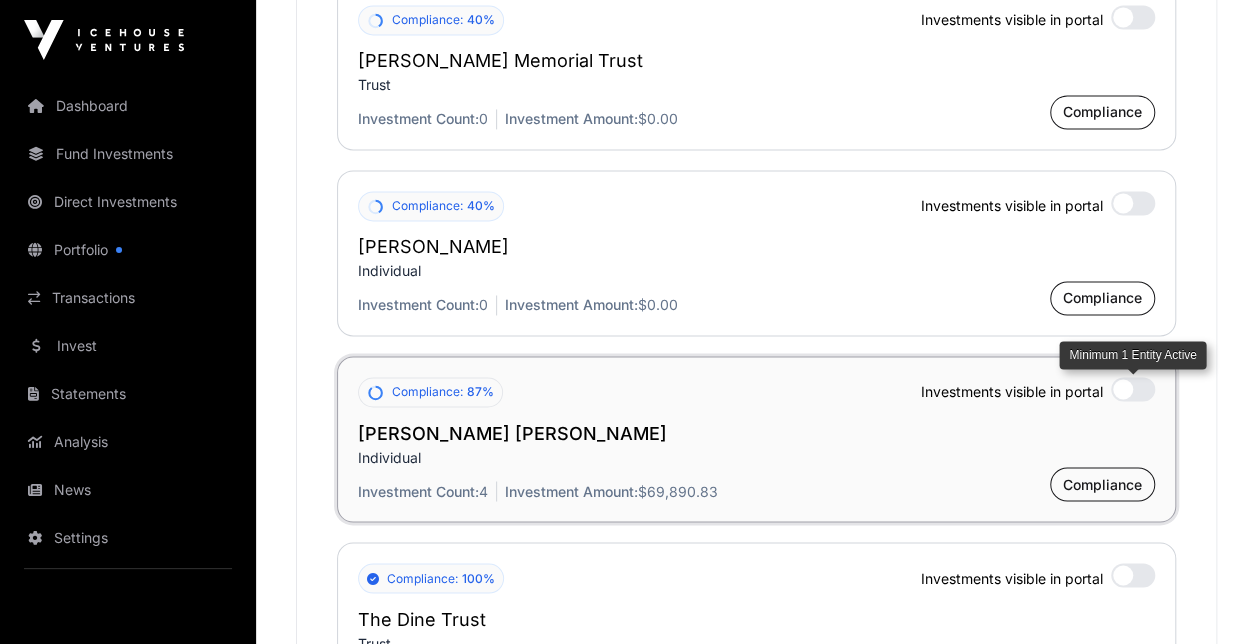 click 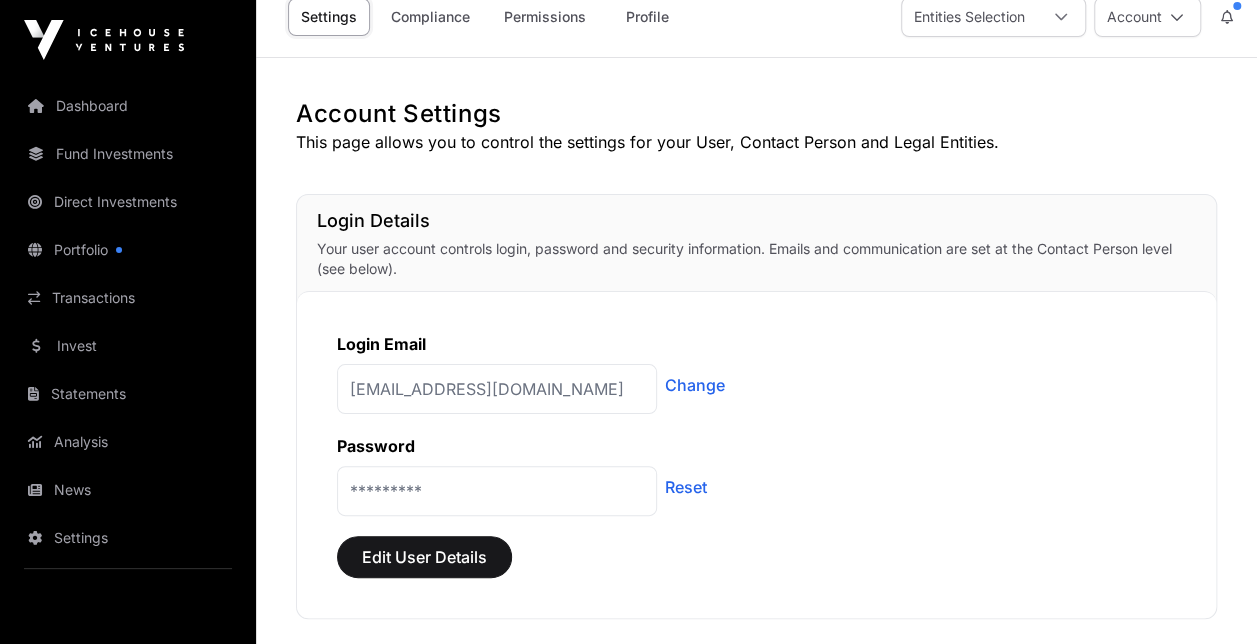 scroll, scrollTop: 0, scrollLeft: 0, axis: both 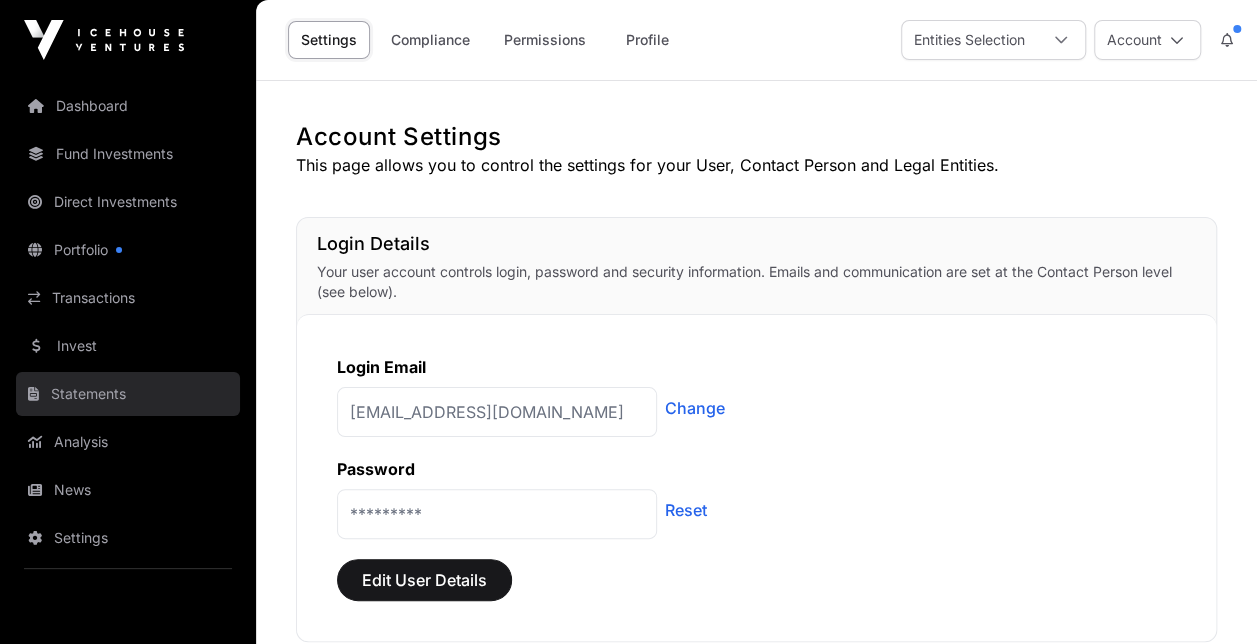 click on "Statements" 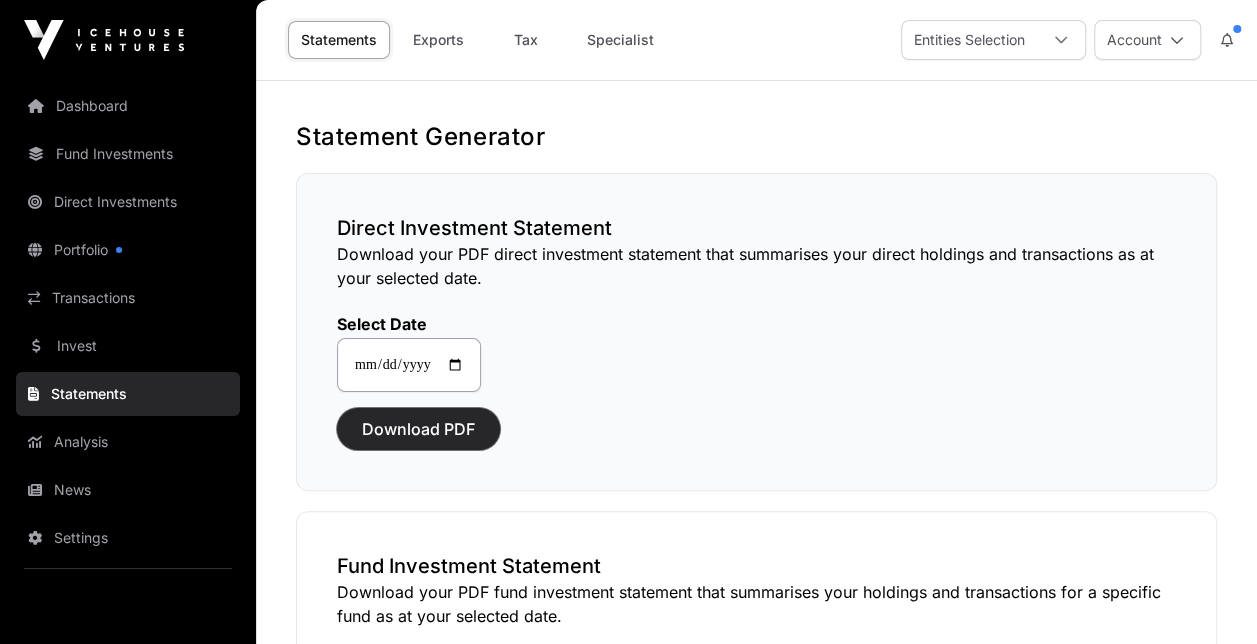 click on "Download PDF" 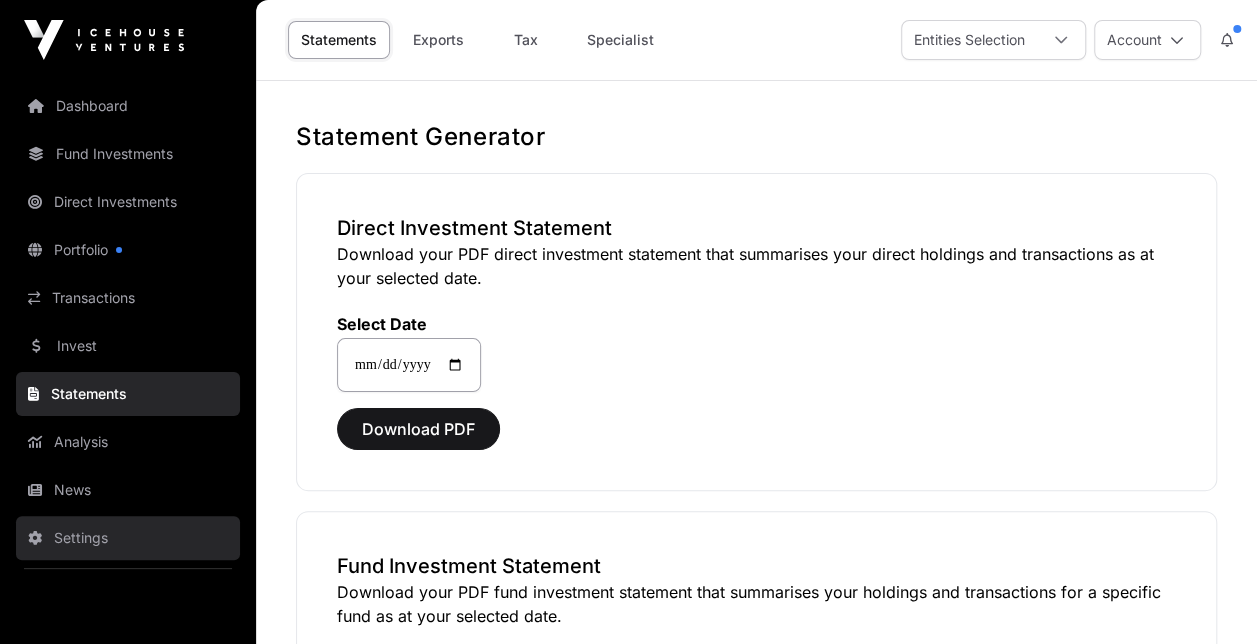 click on "Settings" 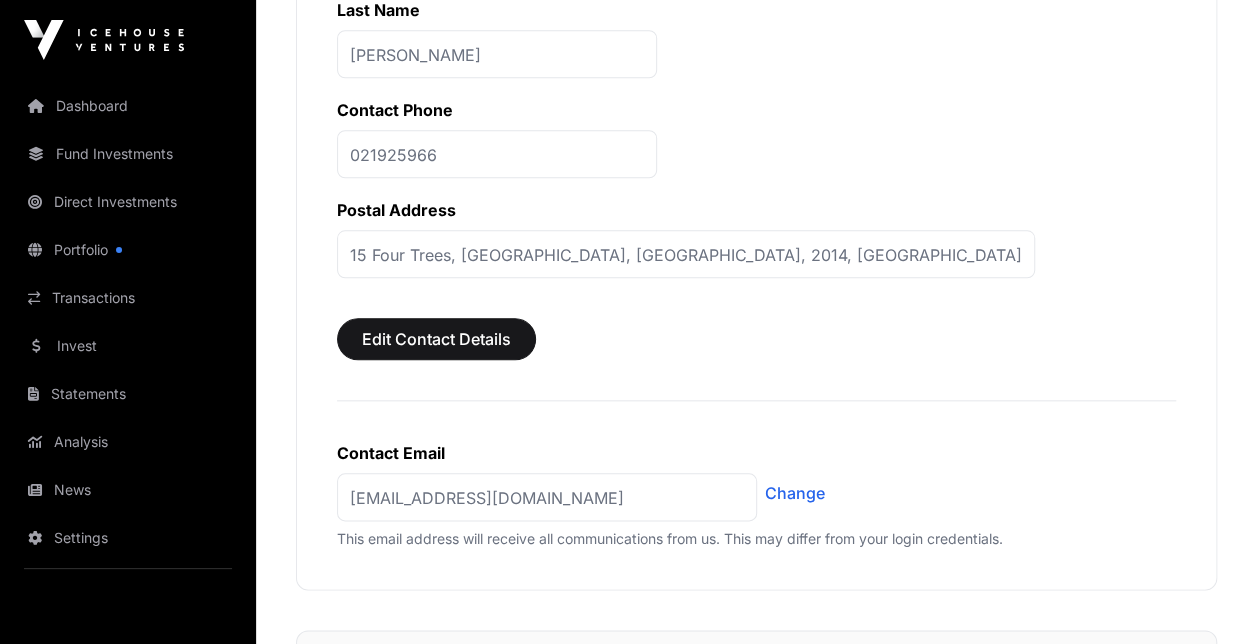 scroll, scrollTop: 794, scrollLeft: 0, axis: vertical 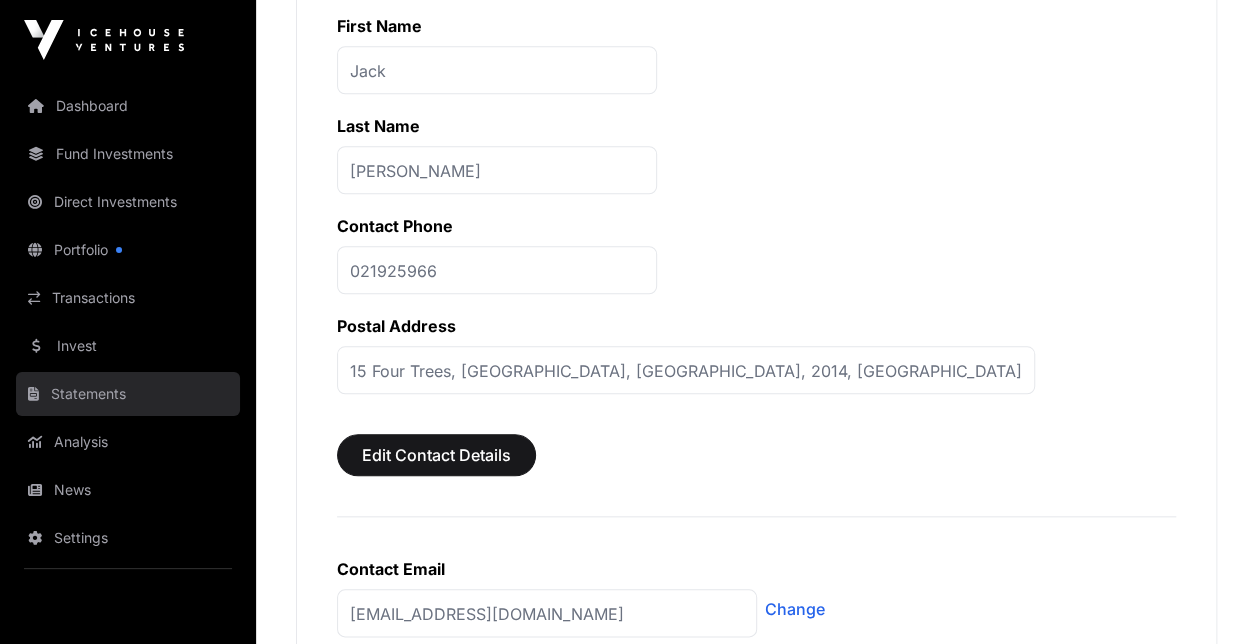 click on "Statements" 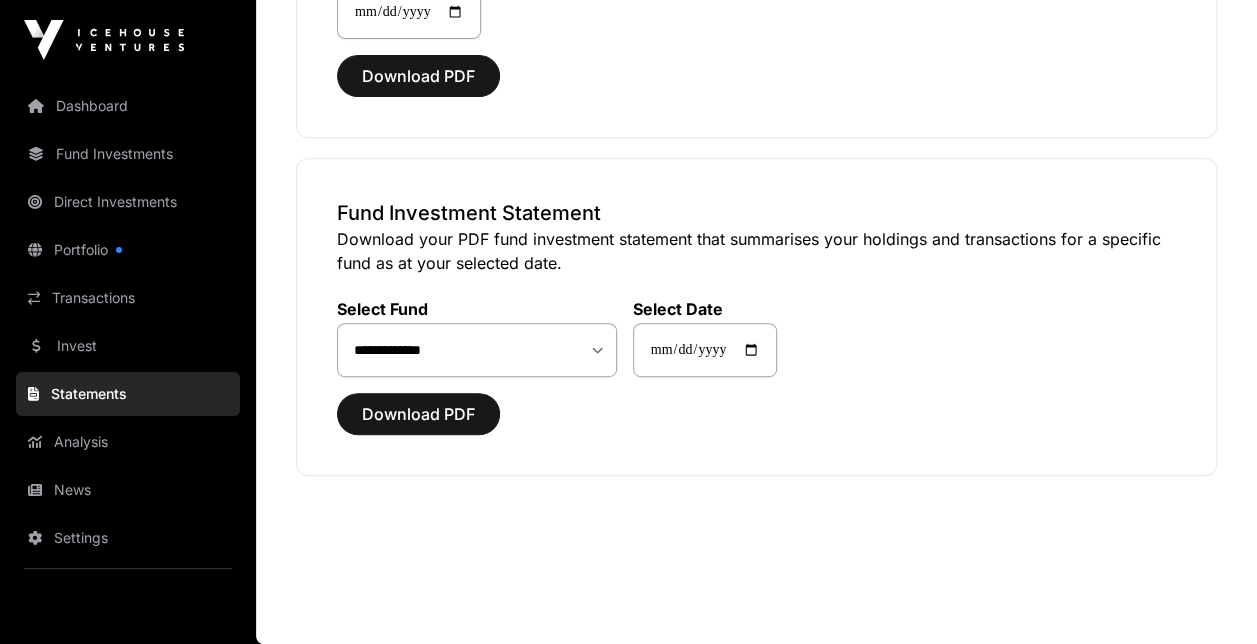 scroll, scrollTop: 0, scrollLeft: 0, axis: both 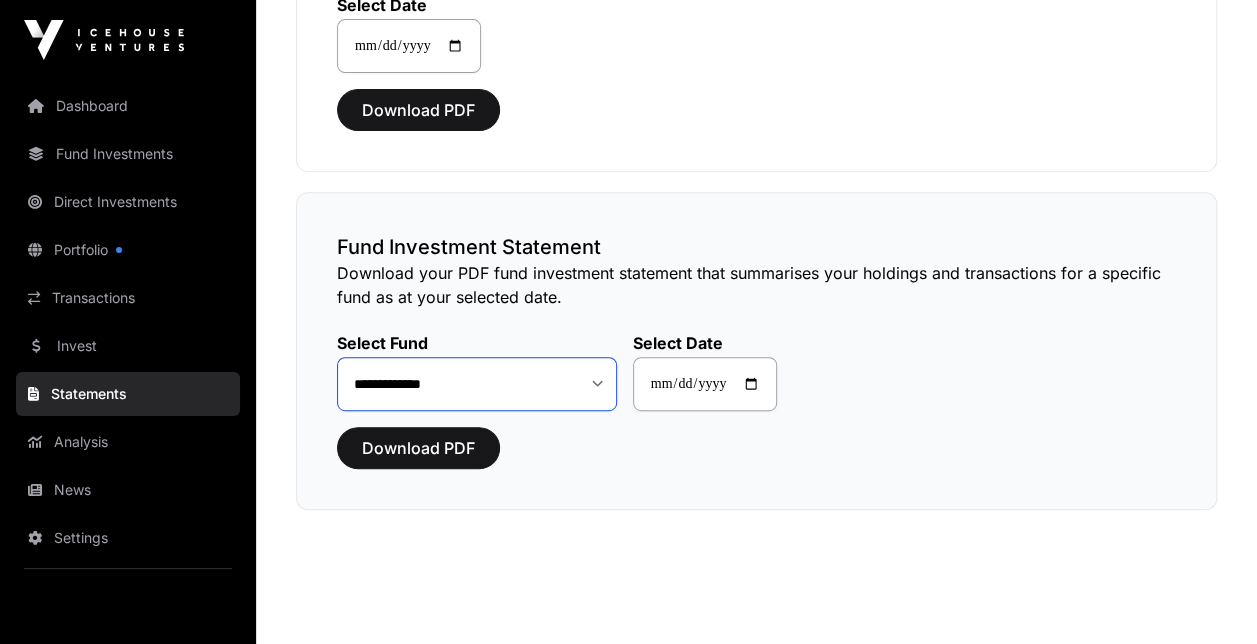 click on "**********" 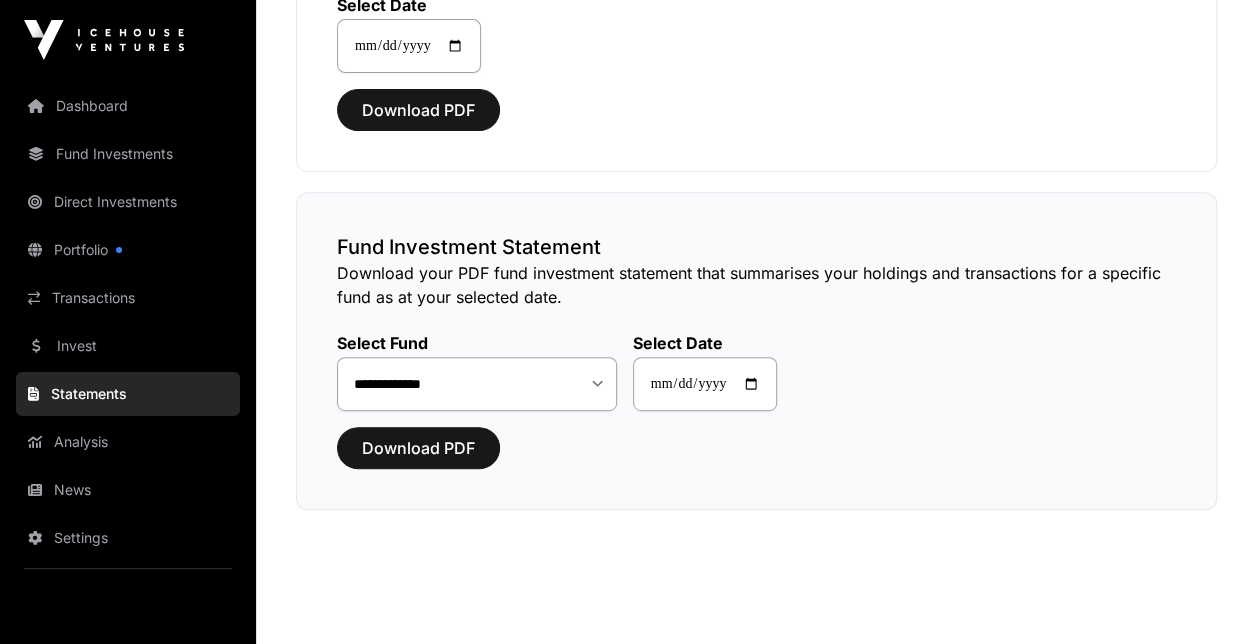 click on "Download PDF" 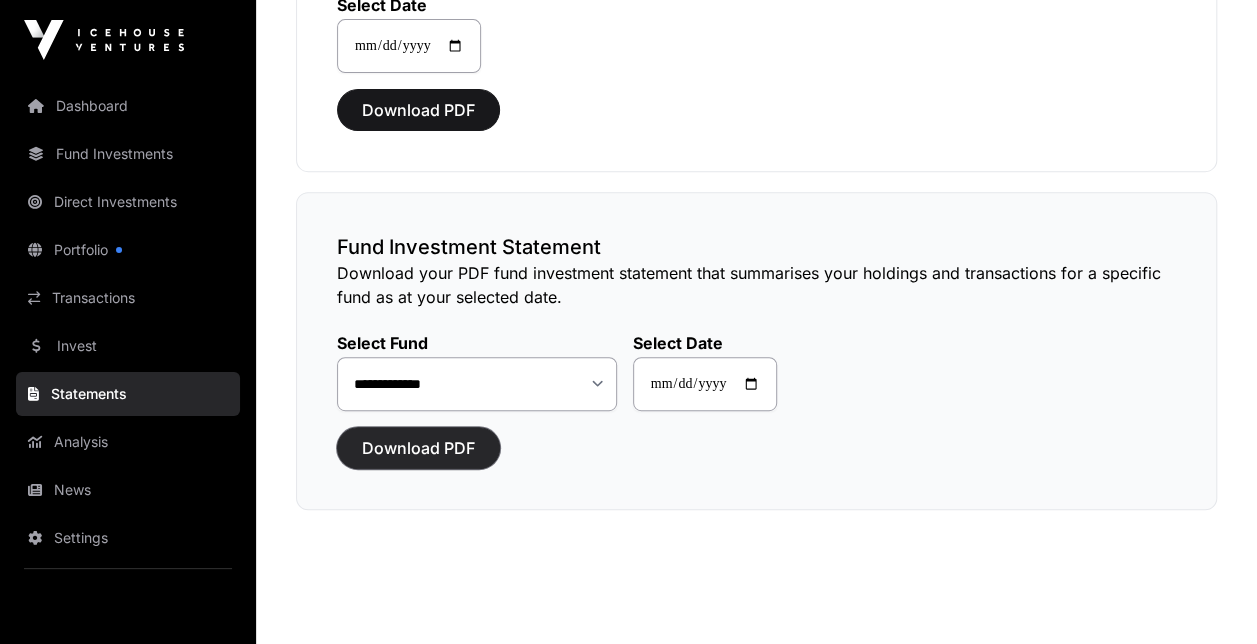 click on "Download PDF" 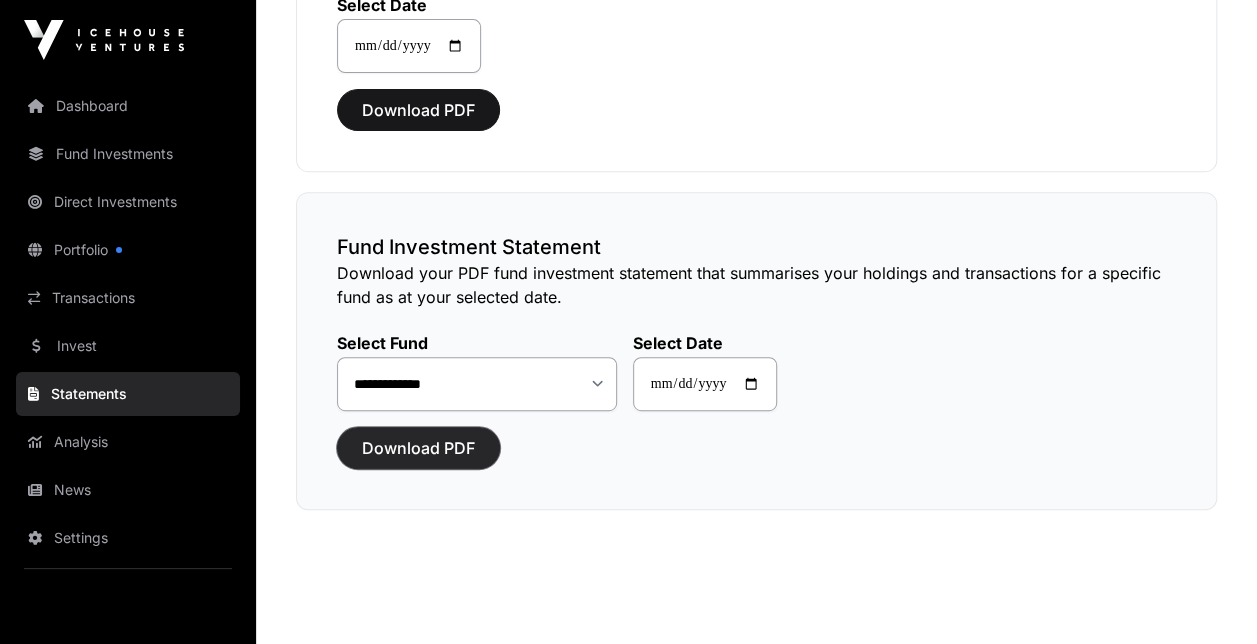 click on "Download PDF" 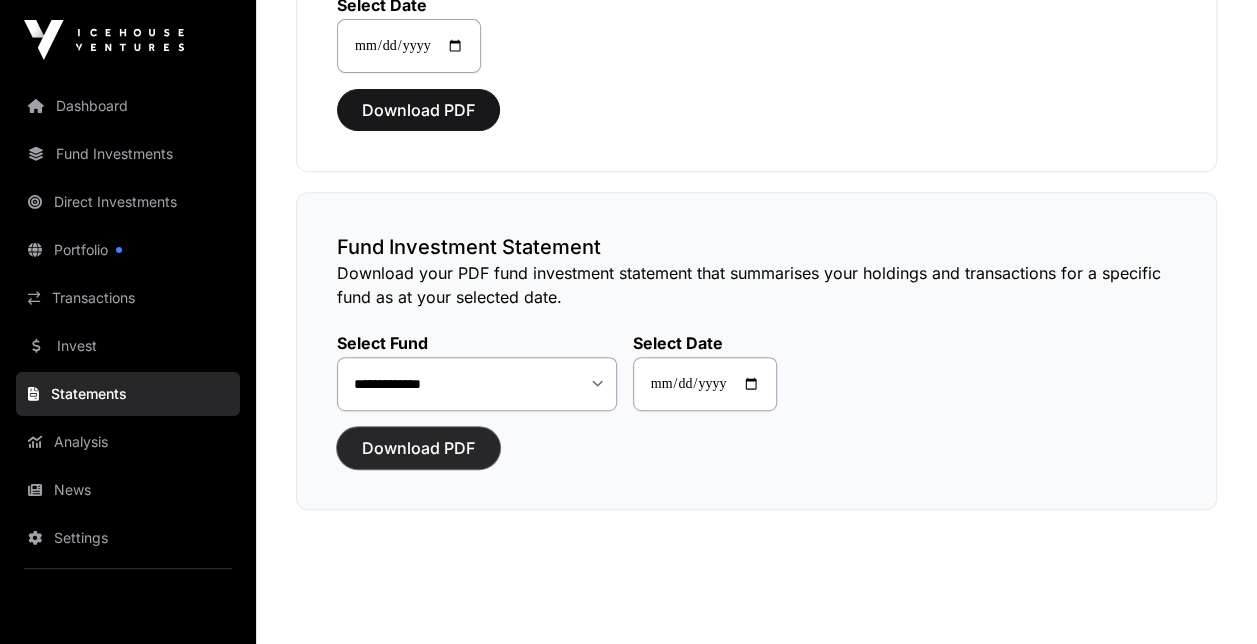 click on "Download PDF" 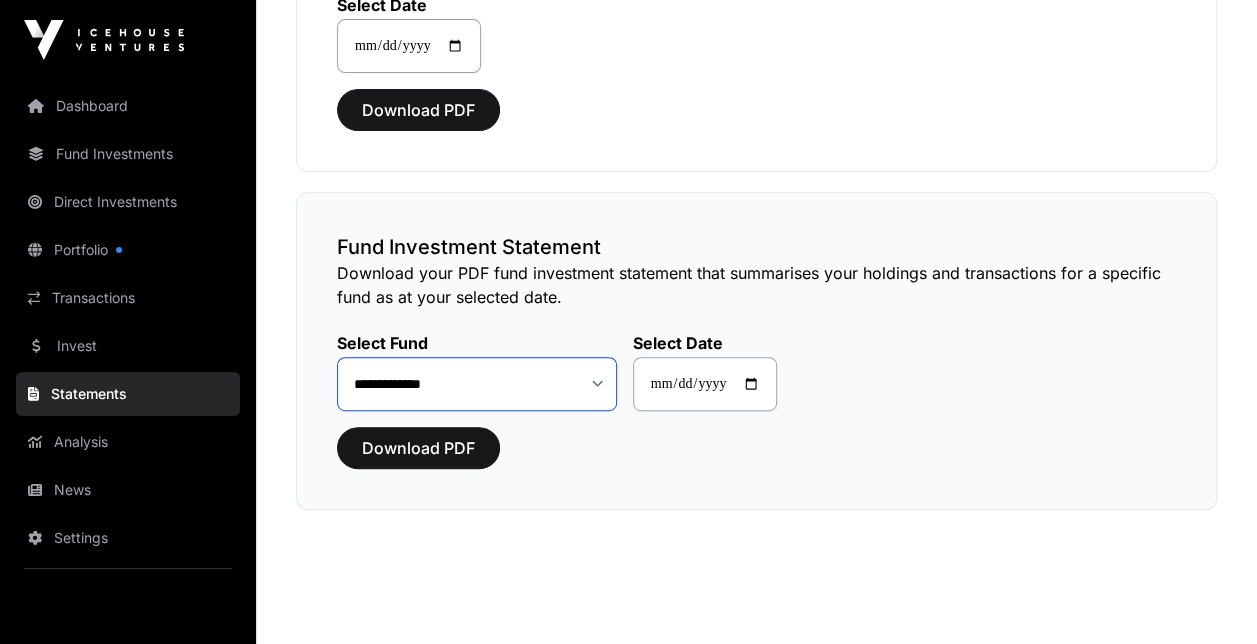click on "**********" 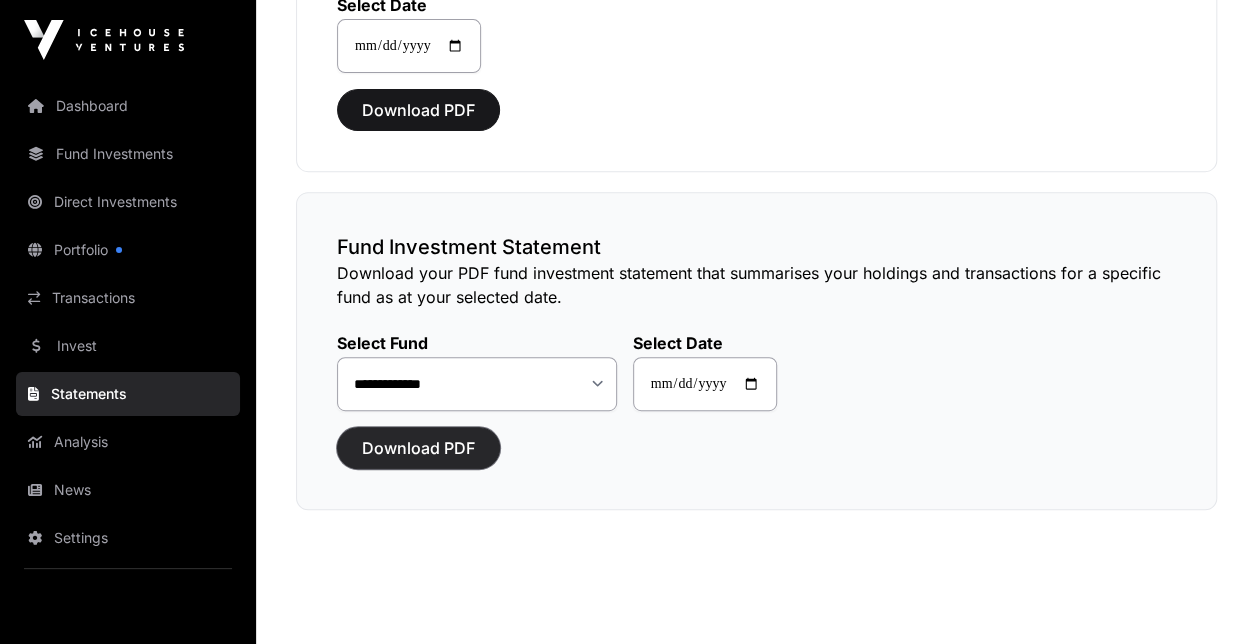 click on "Download PDF" 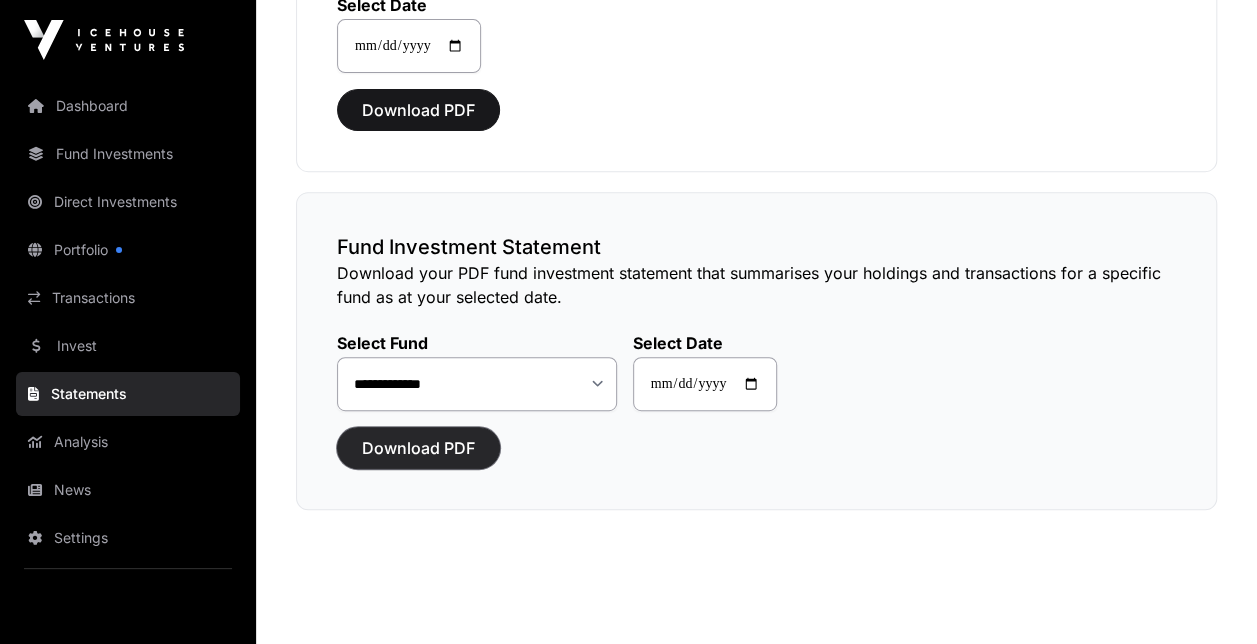 click on "Download PDF" 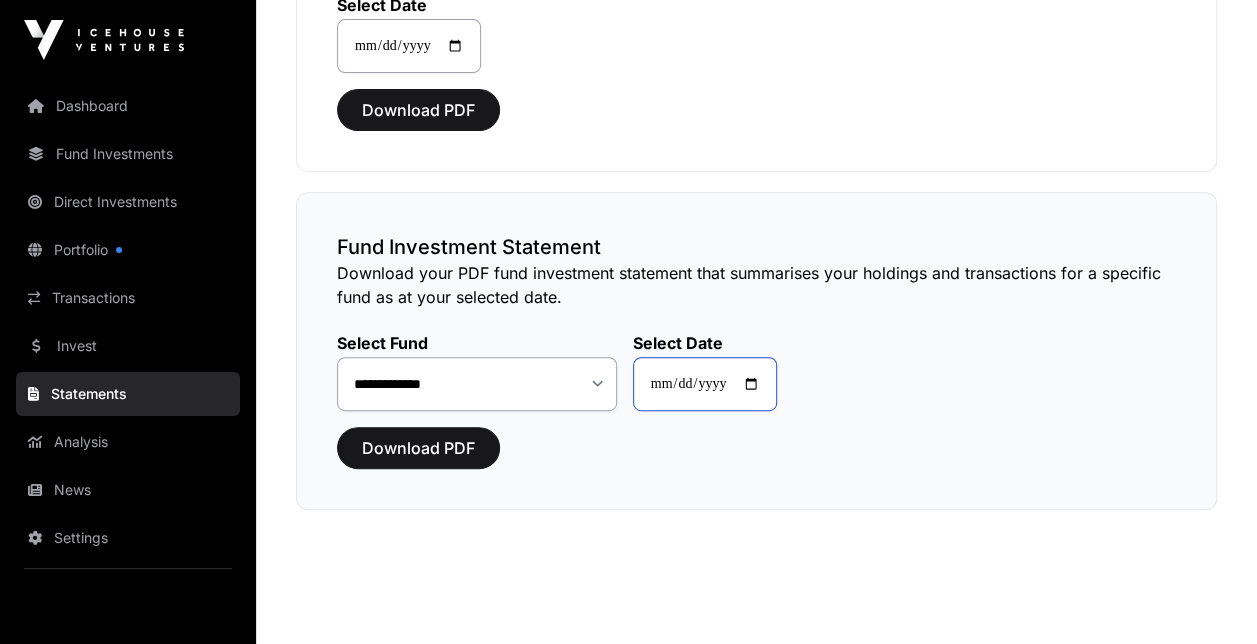 click on "**********" 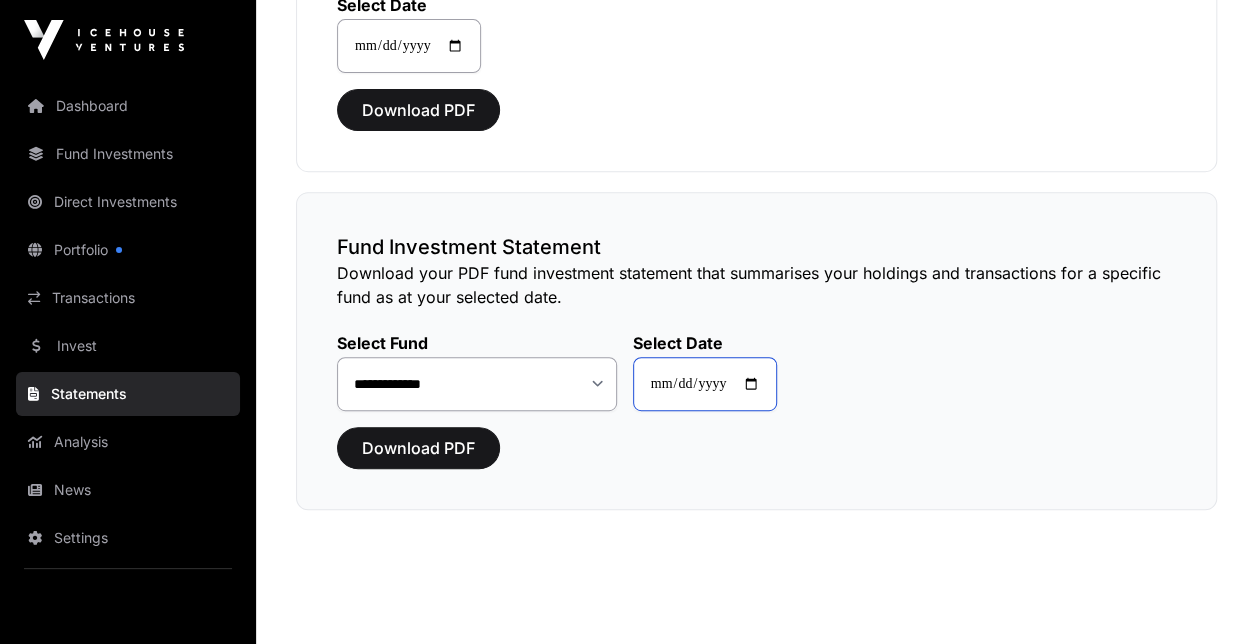type on "**********" 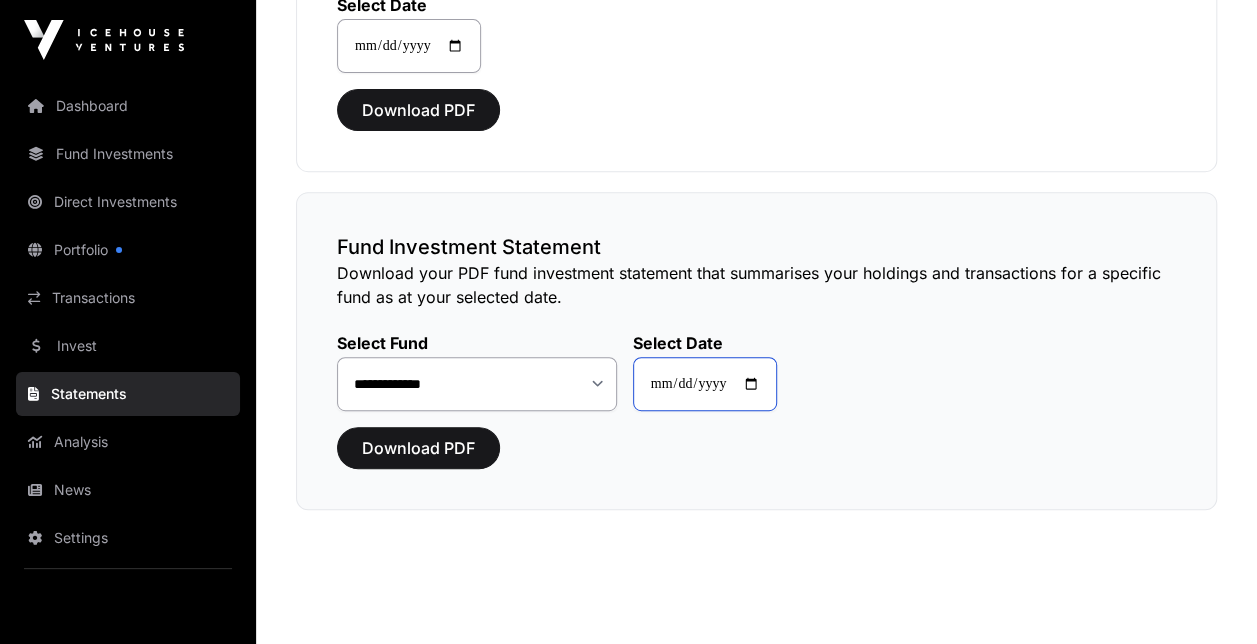 type on "**********" 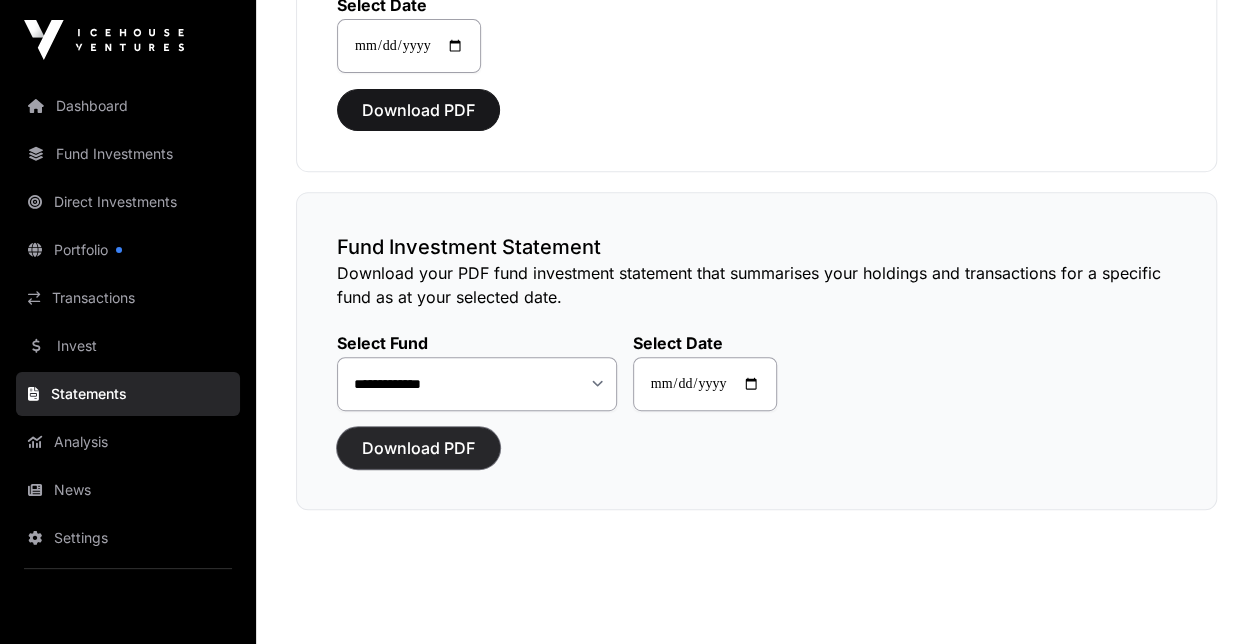 click on "Download PDF" 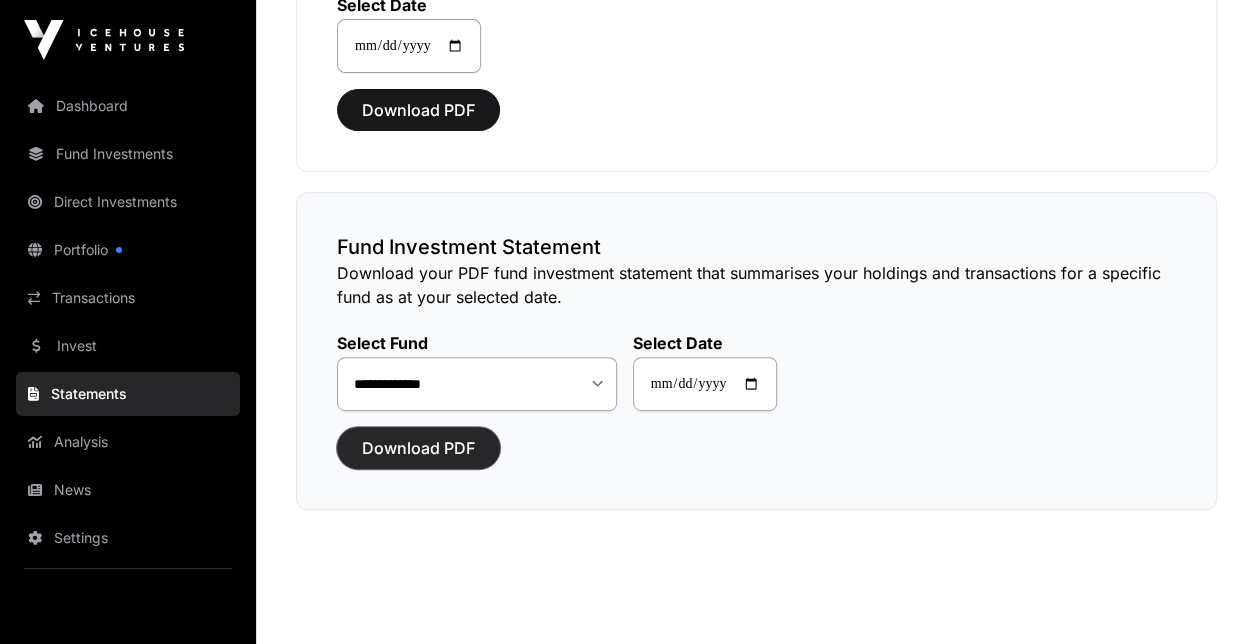 click on "Download PDF" 